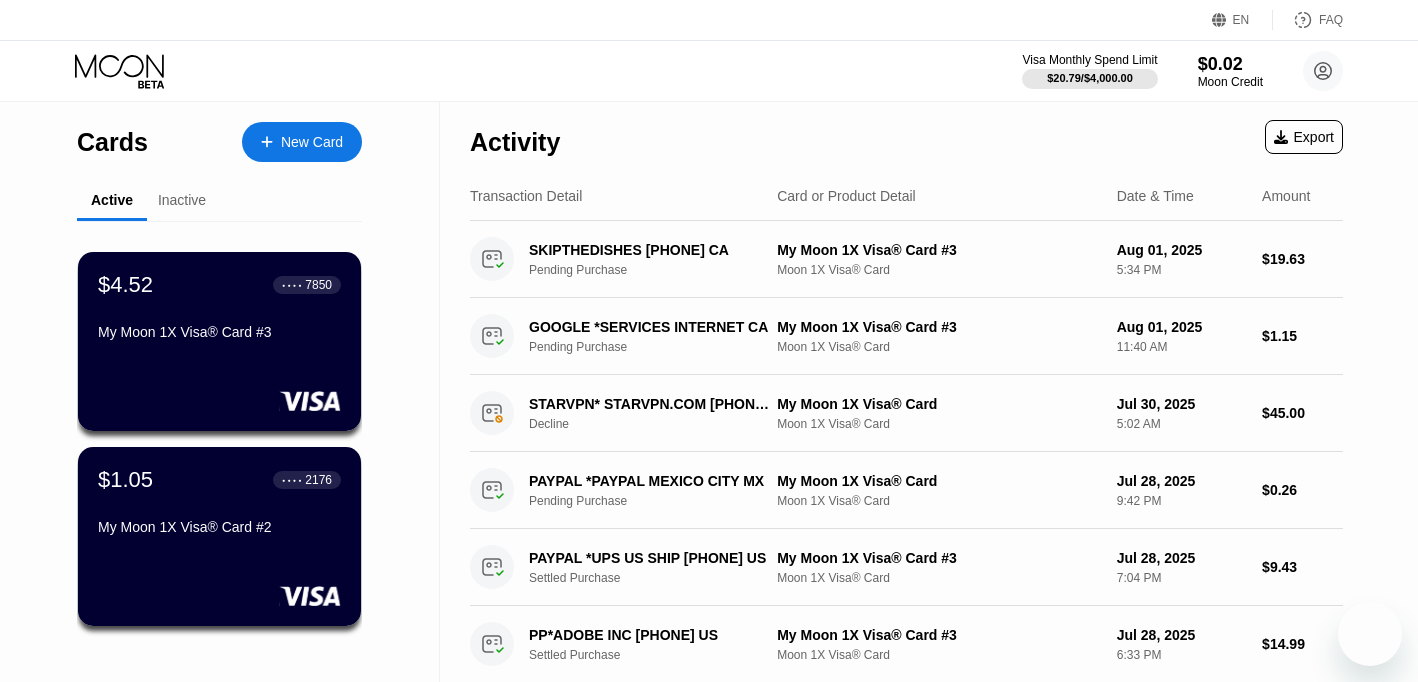 scroll, scrollTop: 0, scrollLeft: 0, axis: both 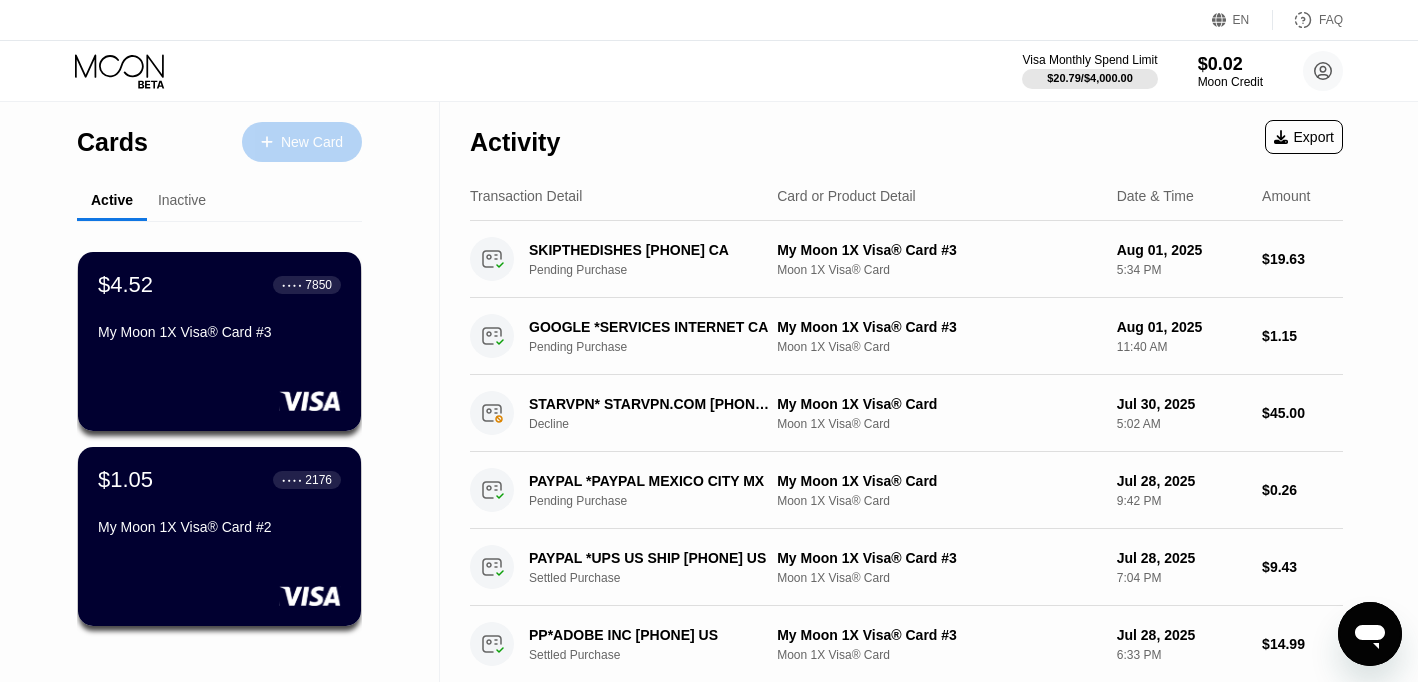 click on "New Card" at bounding box center [302, 142] 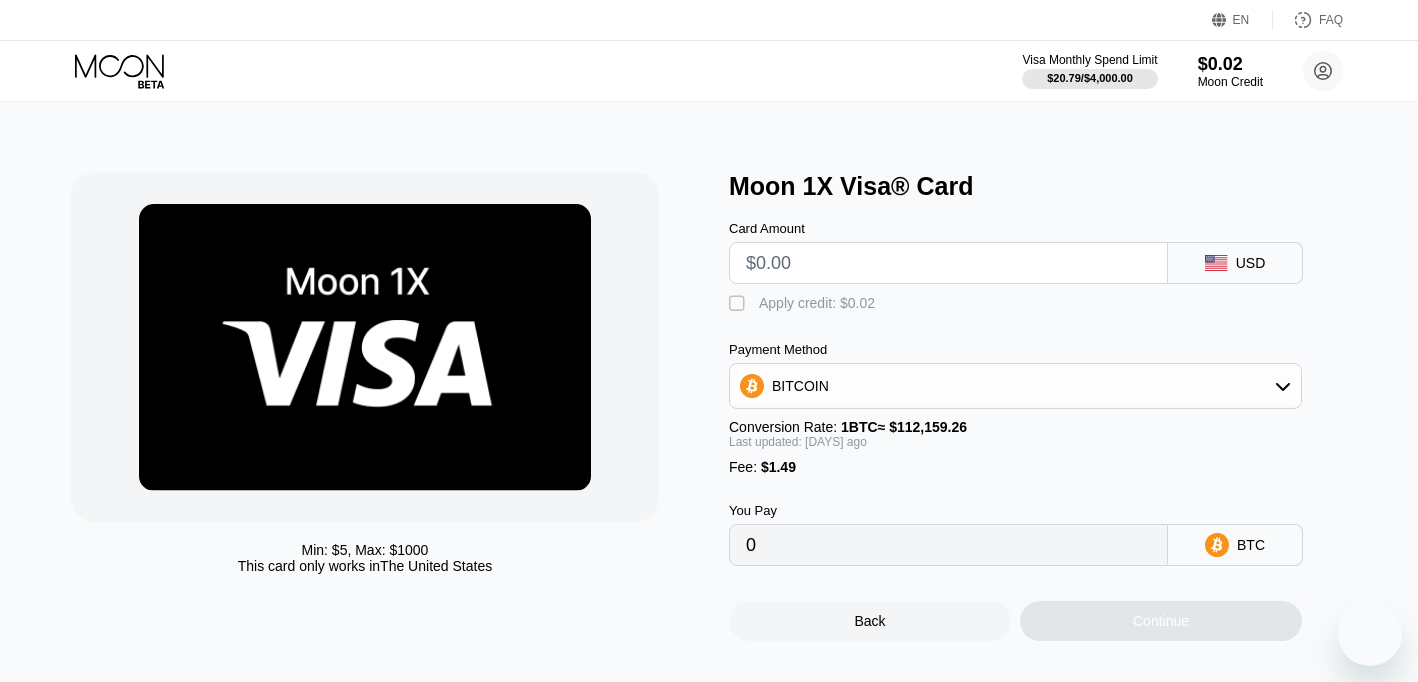 scroll, scrollTop: 0, scrollLeft: 0, axis: both 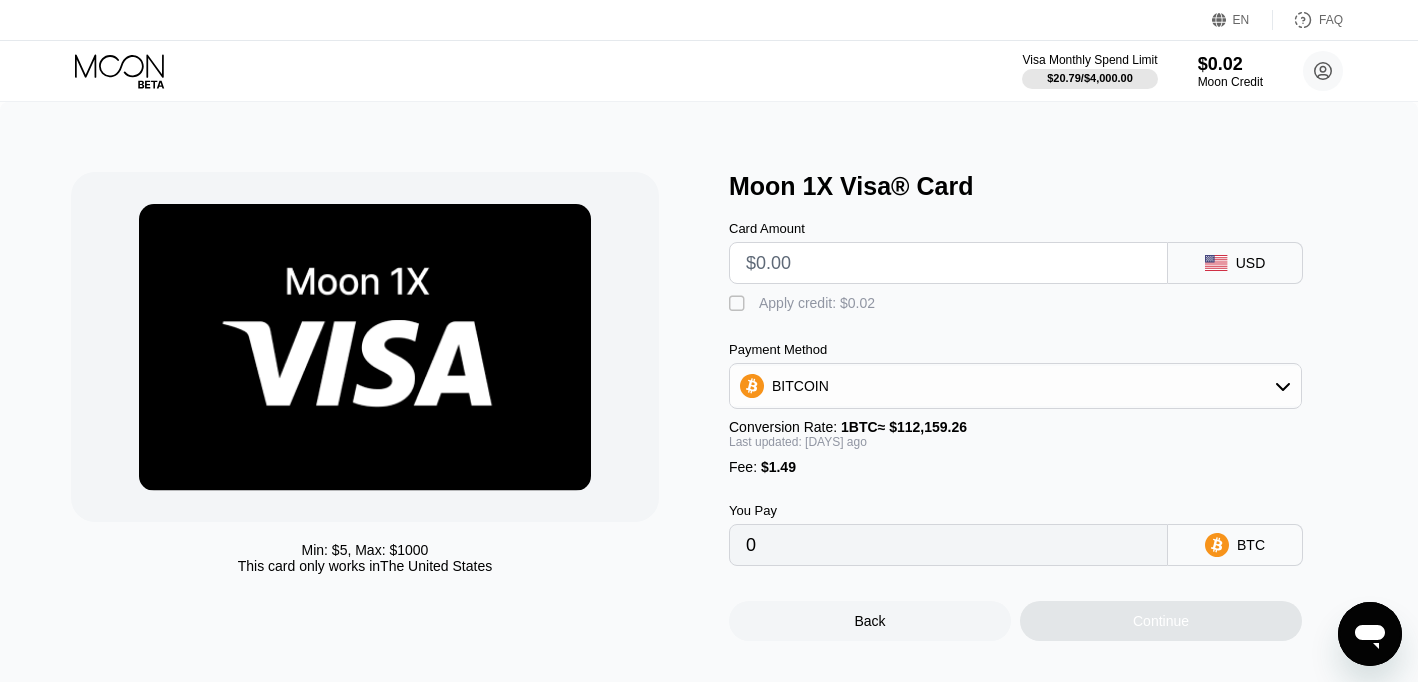 click at bounding box center (948, 263) 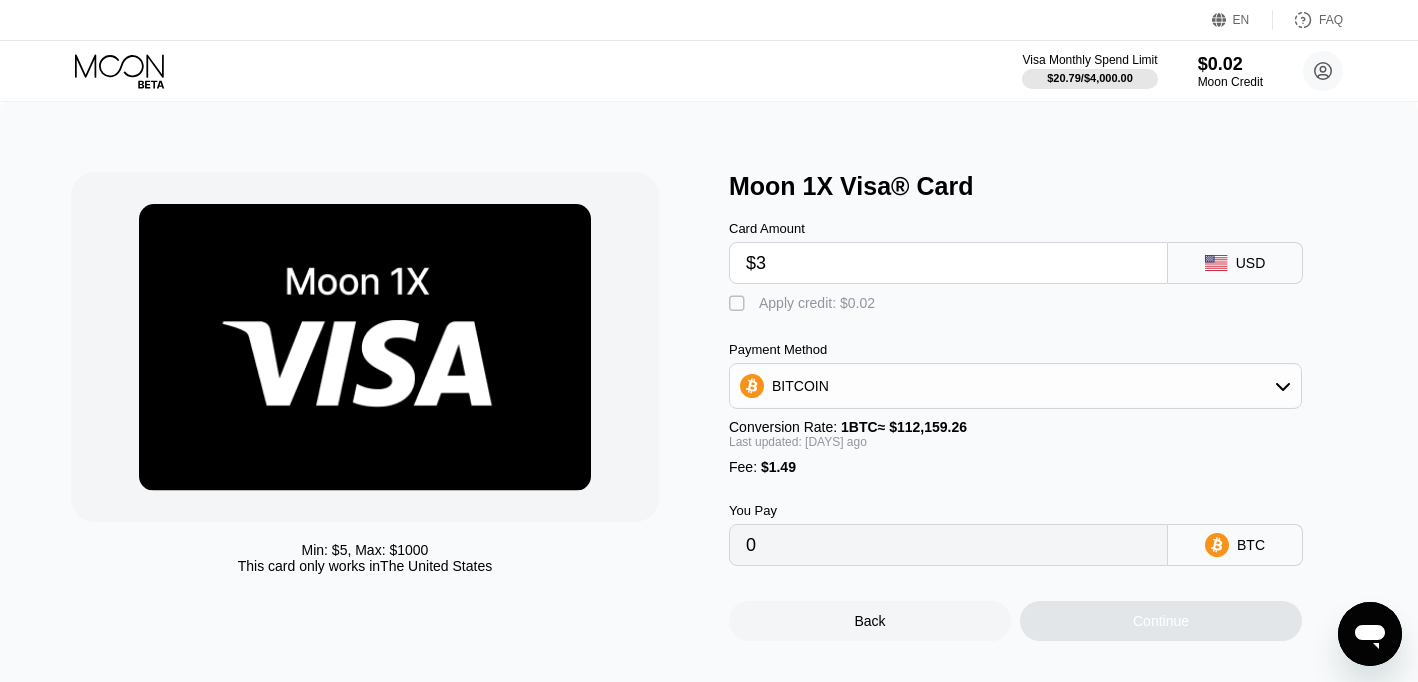 type on "0.00003962" 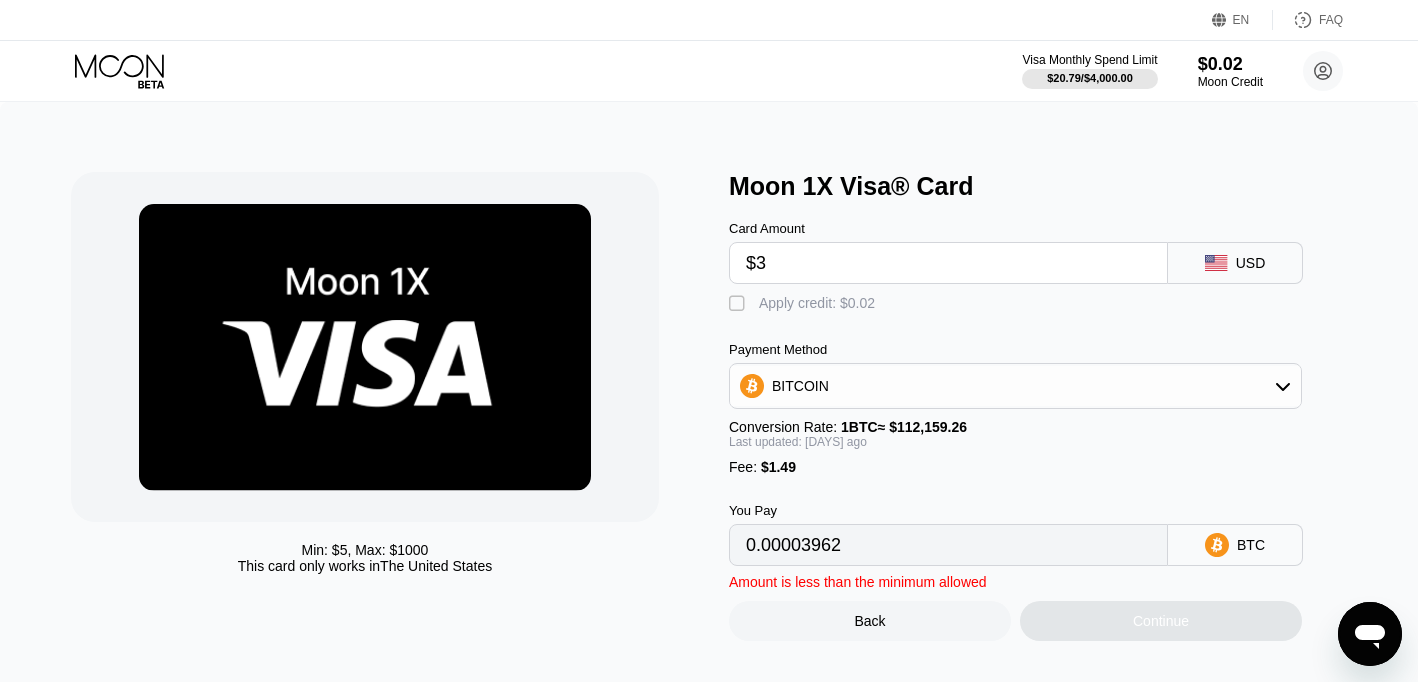type on "$30" 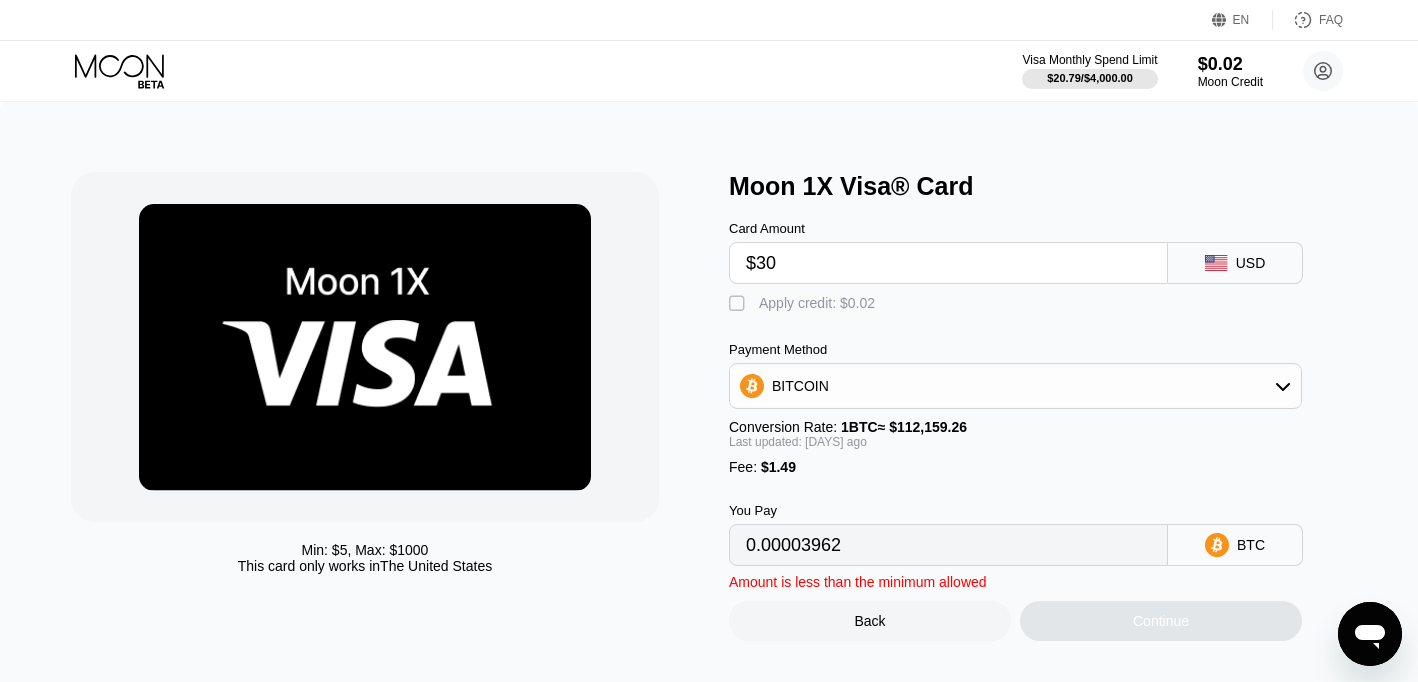 type on "0.00027781" 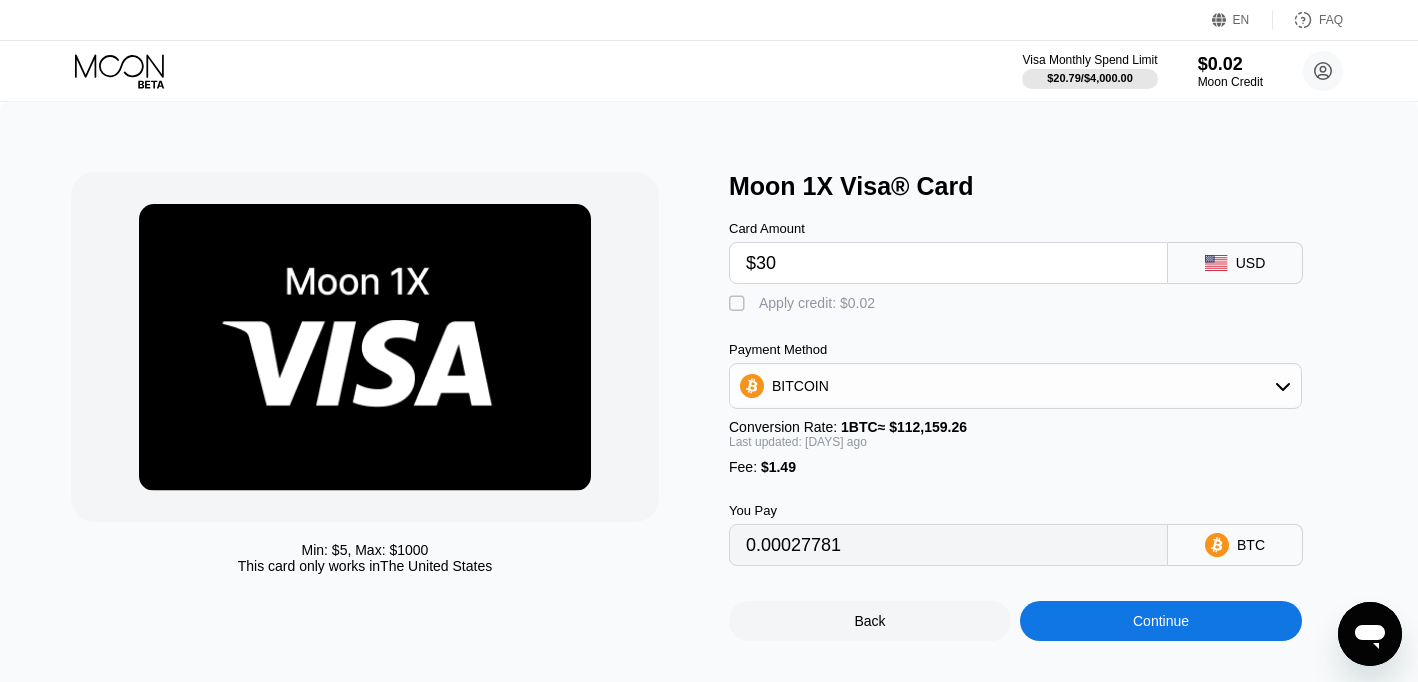 type on "$300" 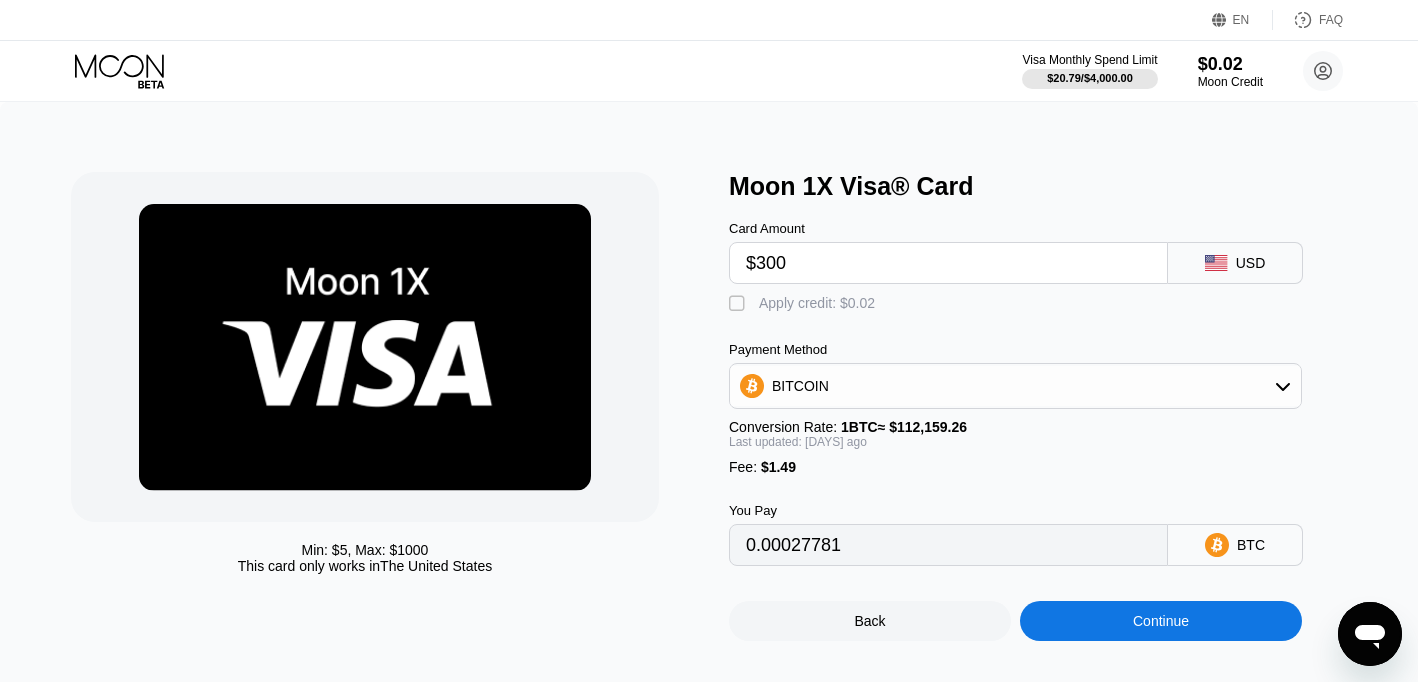 type on "0.00265976" 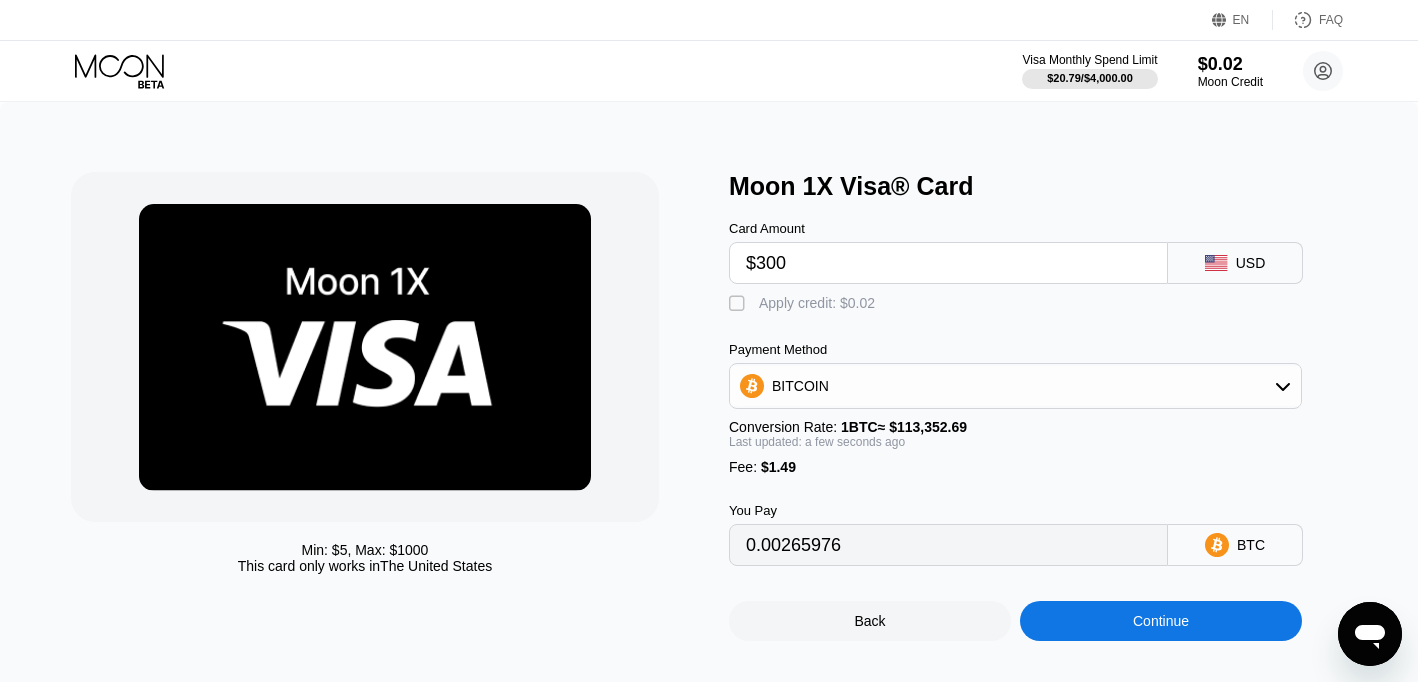 type on "$300" 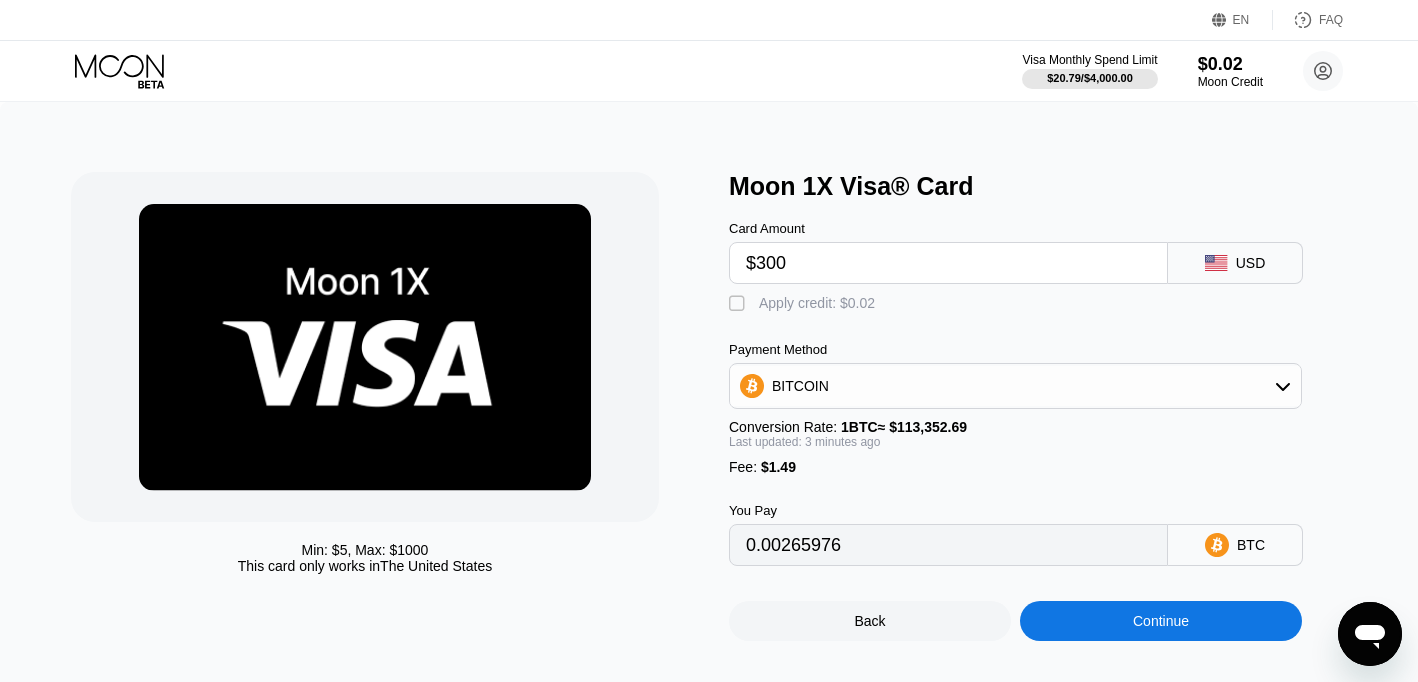 type on "0.00266027" 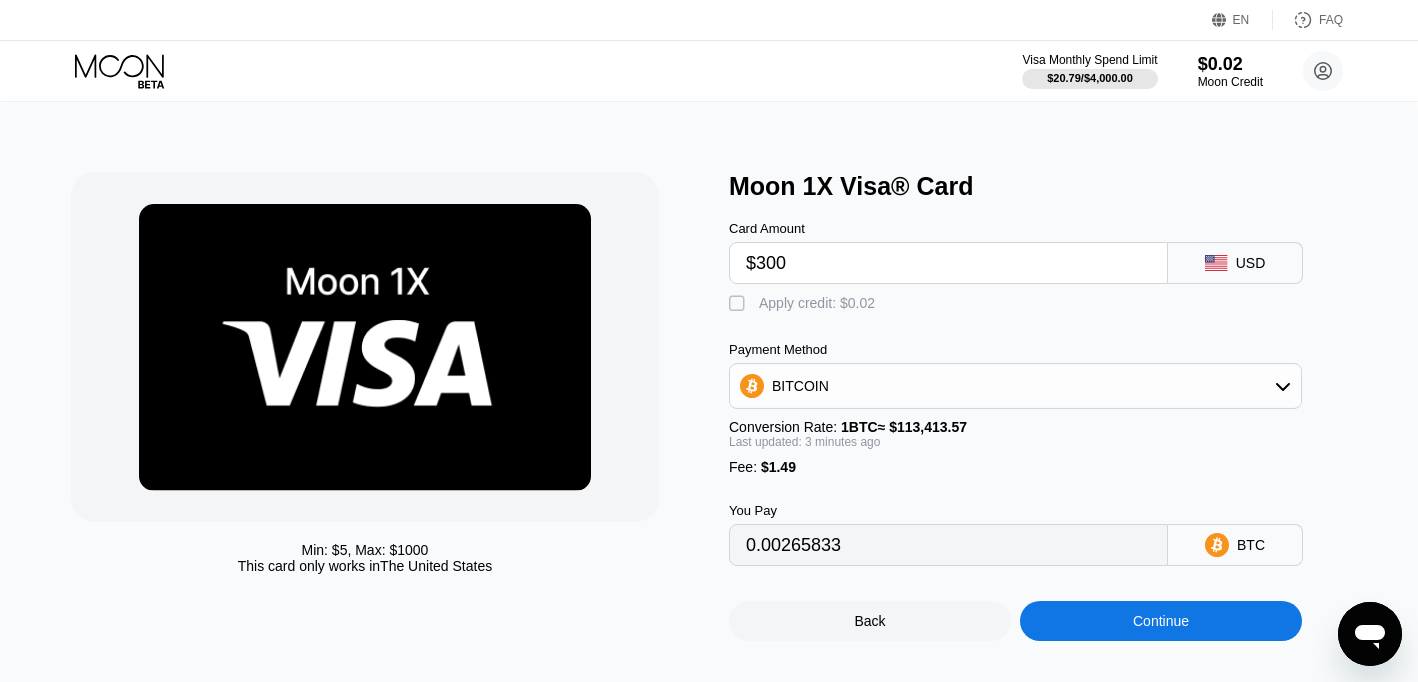 type on "0.00266096" 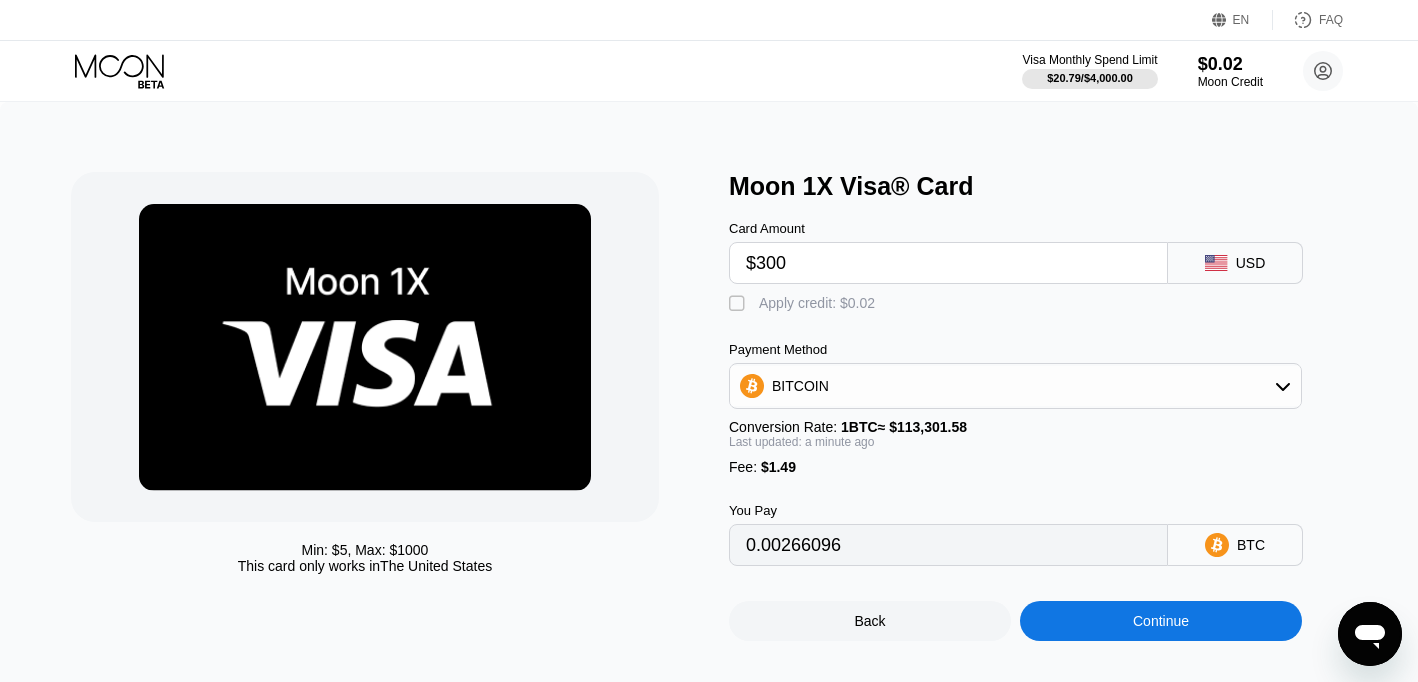 scroll, scrollTop: 0, scrollLeft: 0, axis: both 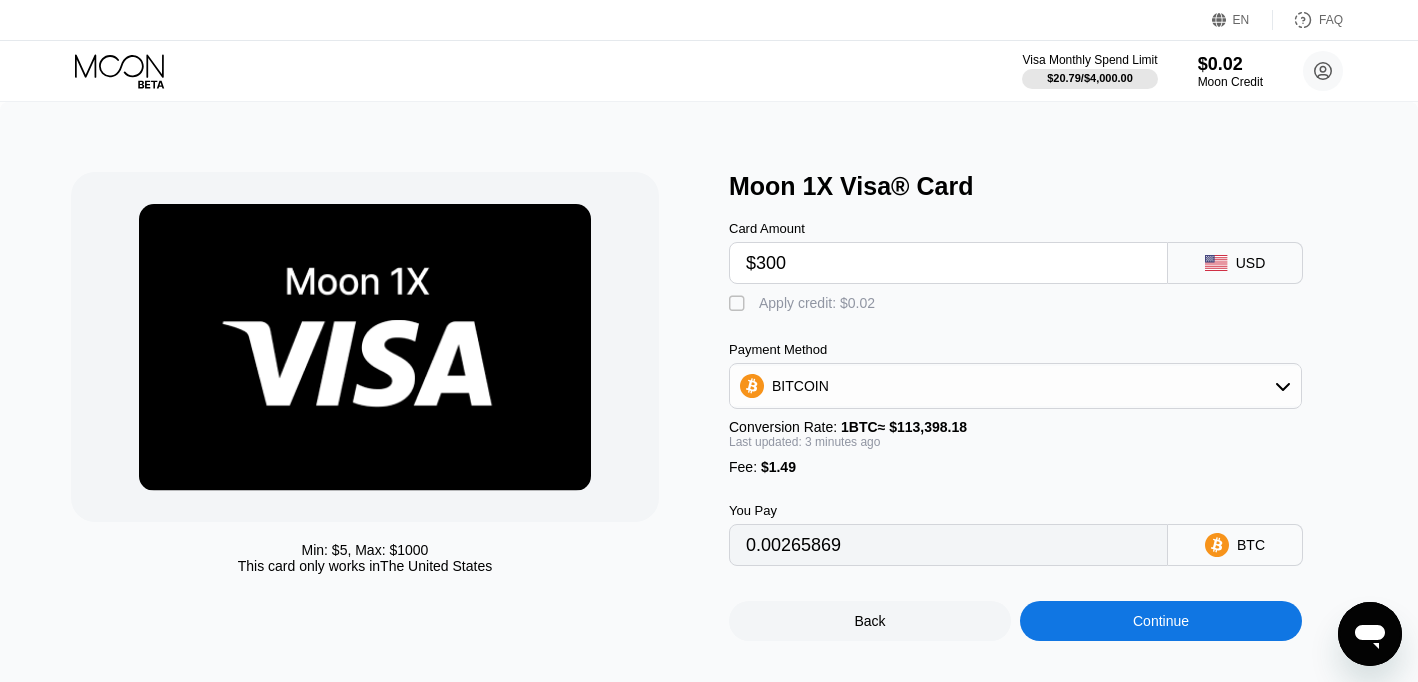 type on "0.00266022" 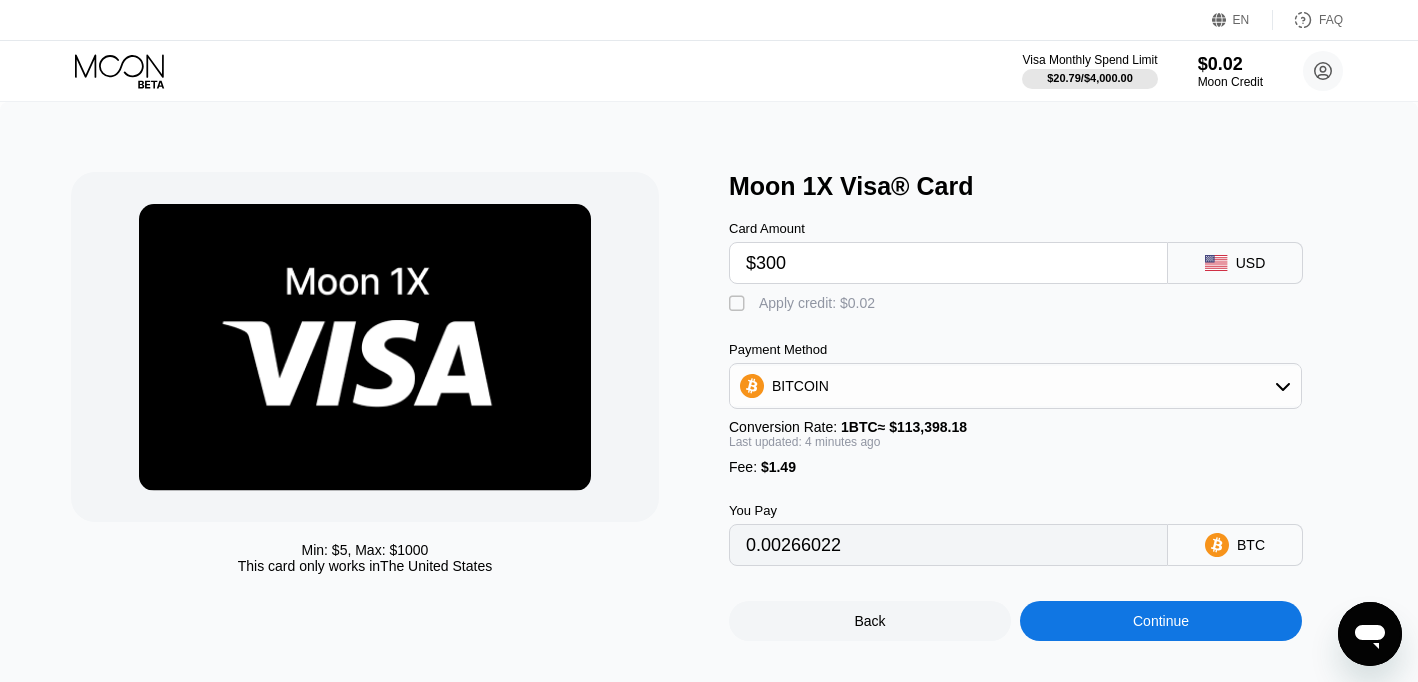 scroll, scrollTop: 0, scrollLeft: 0, axis: both 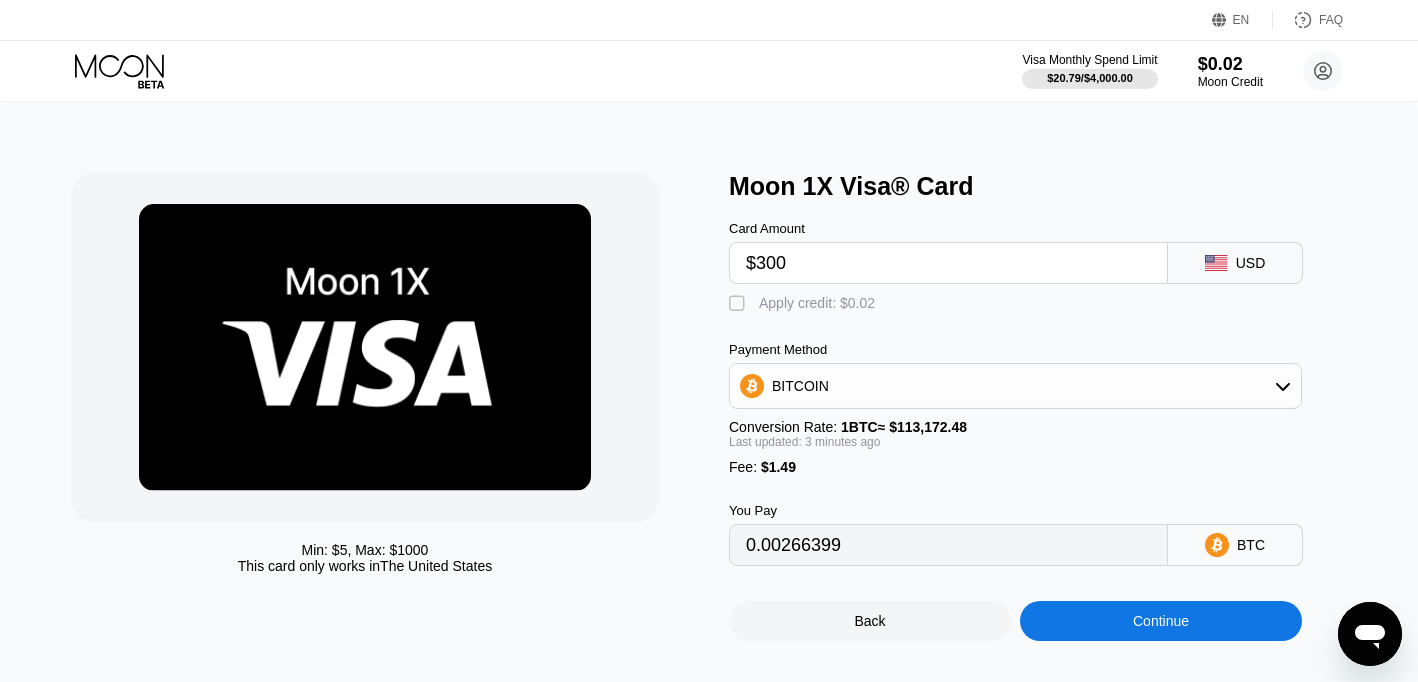 type on "0.00266386" 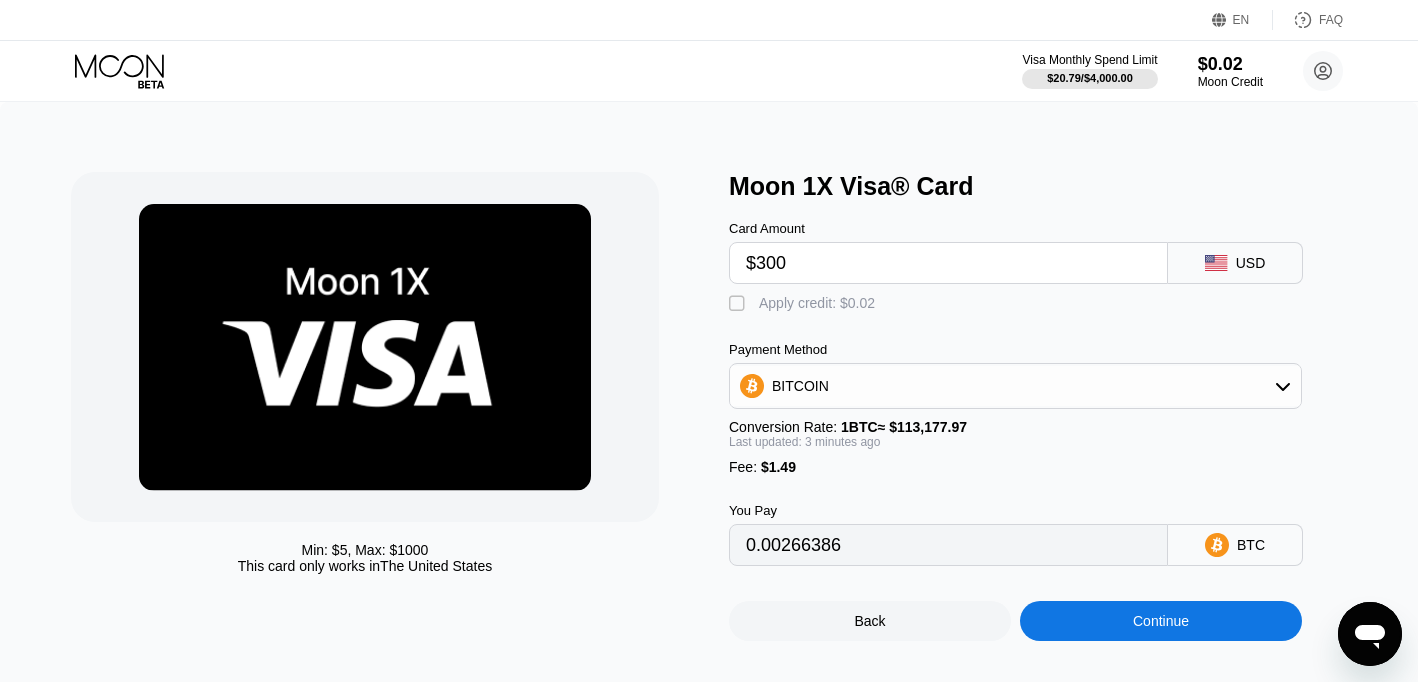 scroll, scrollTop: 0, scrollLeft: 0, axis: both 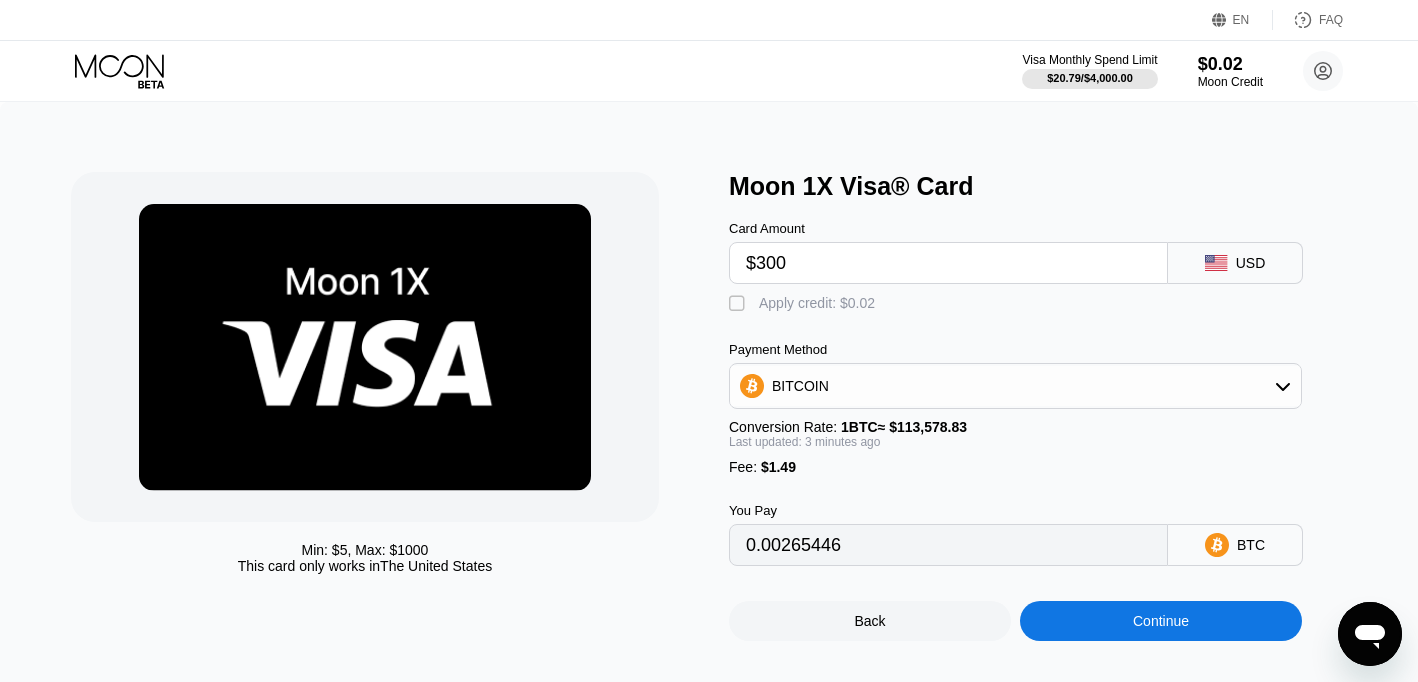 type on "0.00264890" 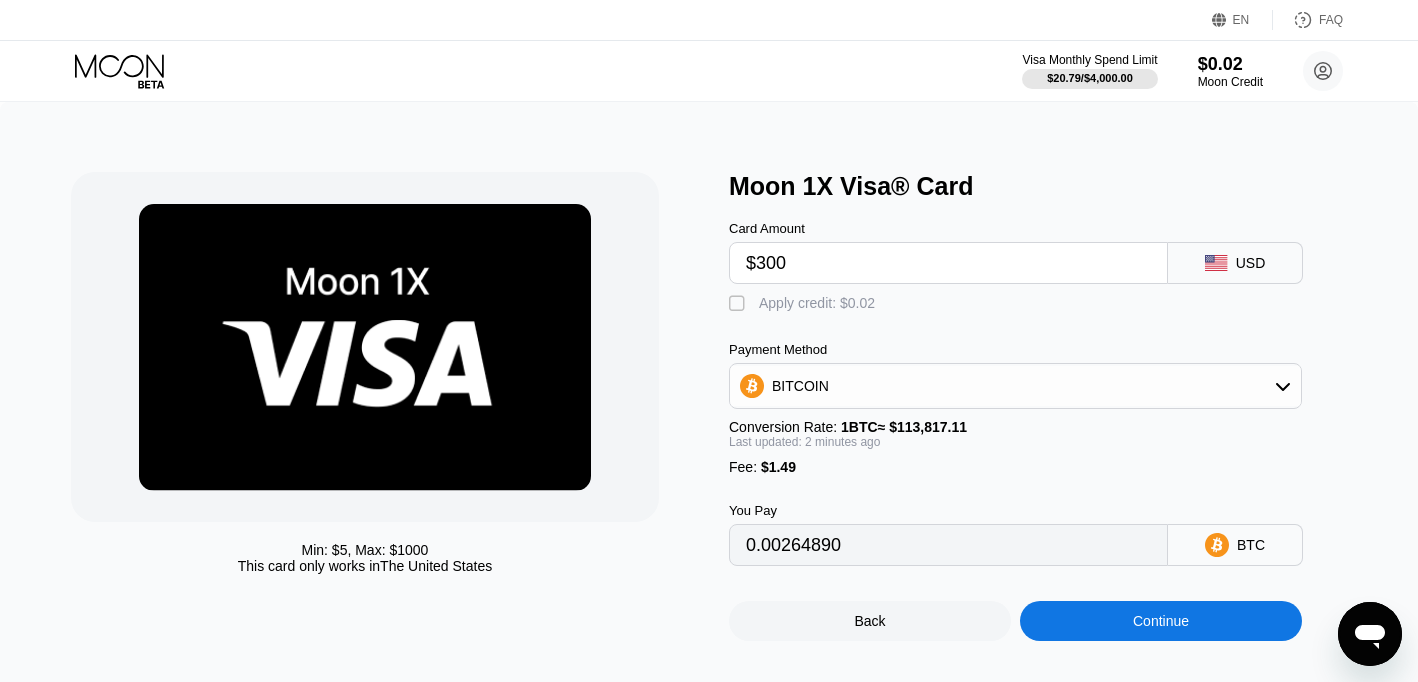 scroll, scrollTop: 0, scrollLeft: 0, axis: both 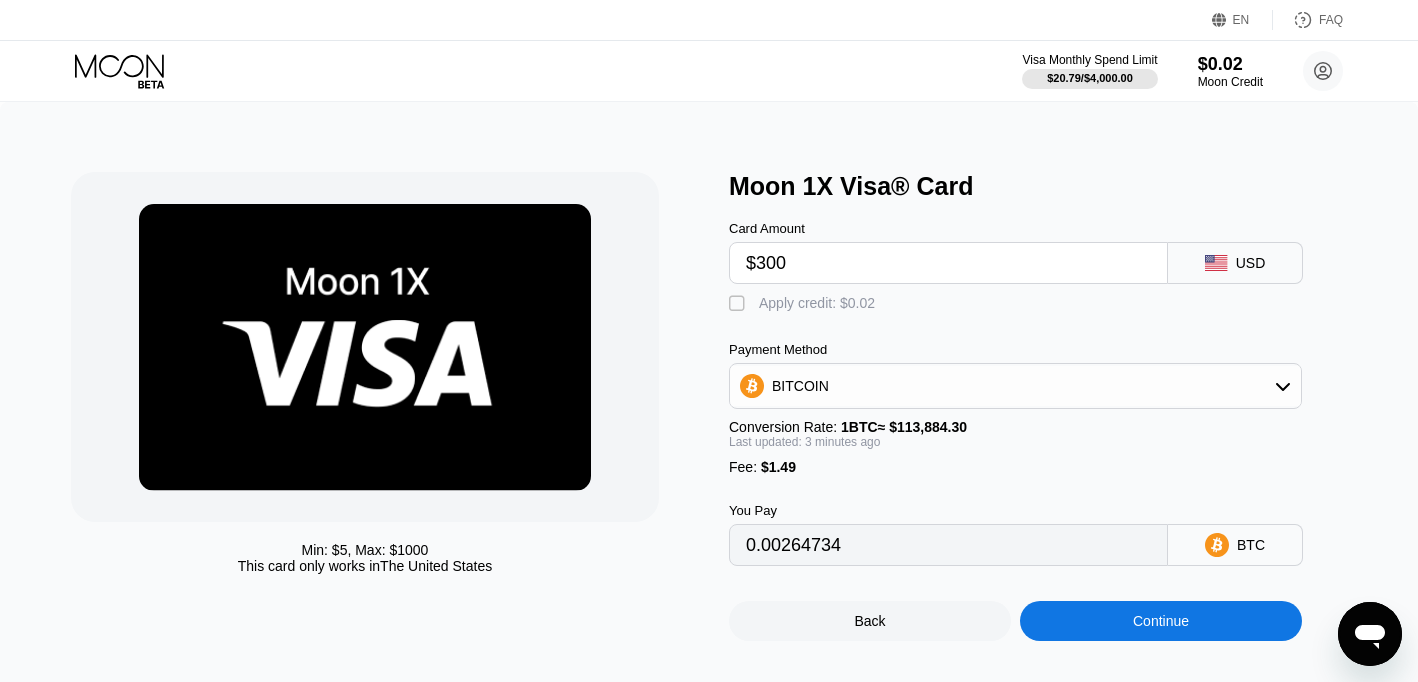 type on "0.00263919" 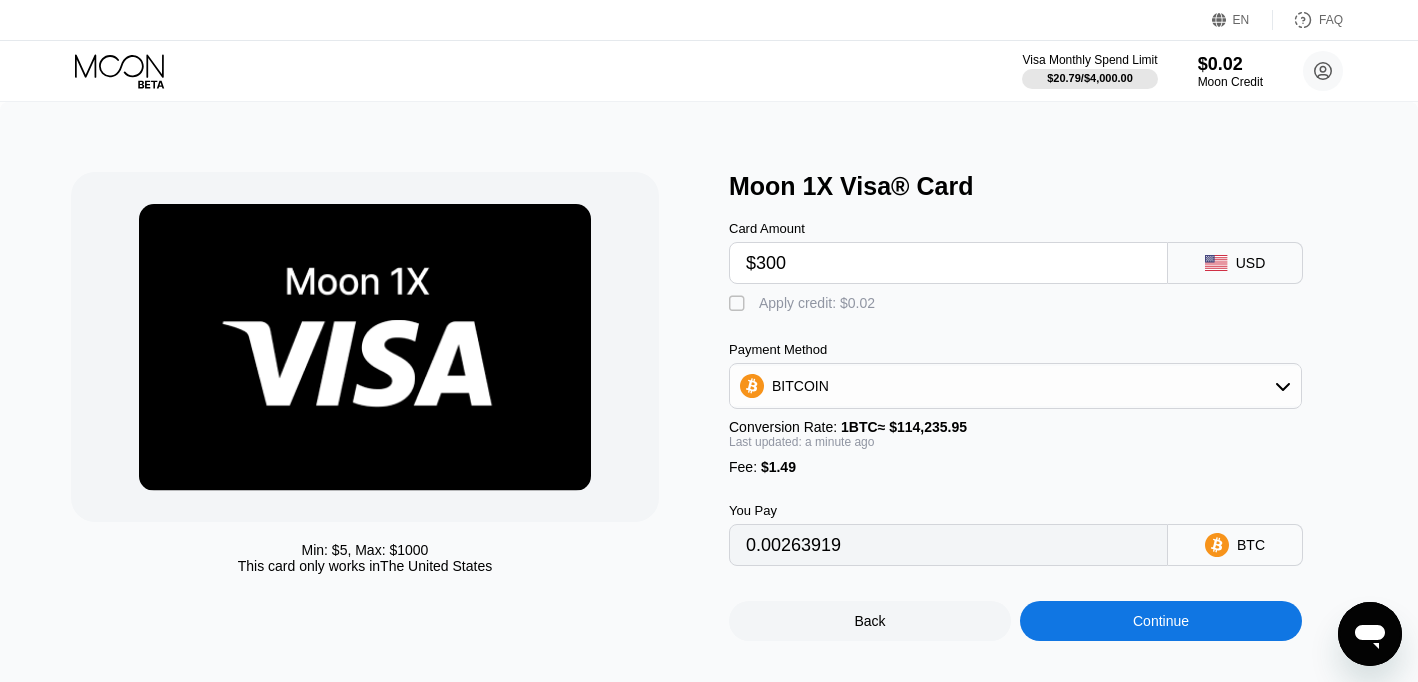 scroll, scrollTop: 0, scrollLeft: 0, axis: both 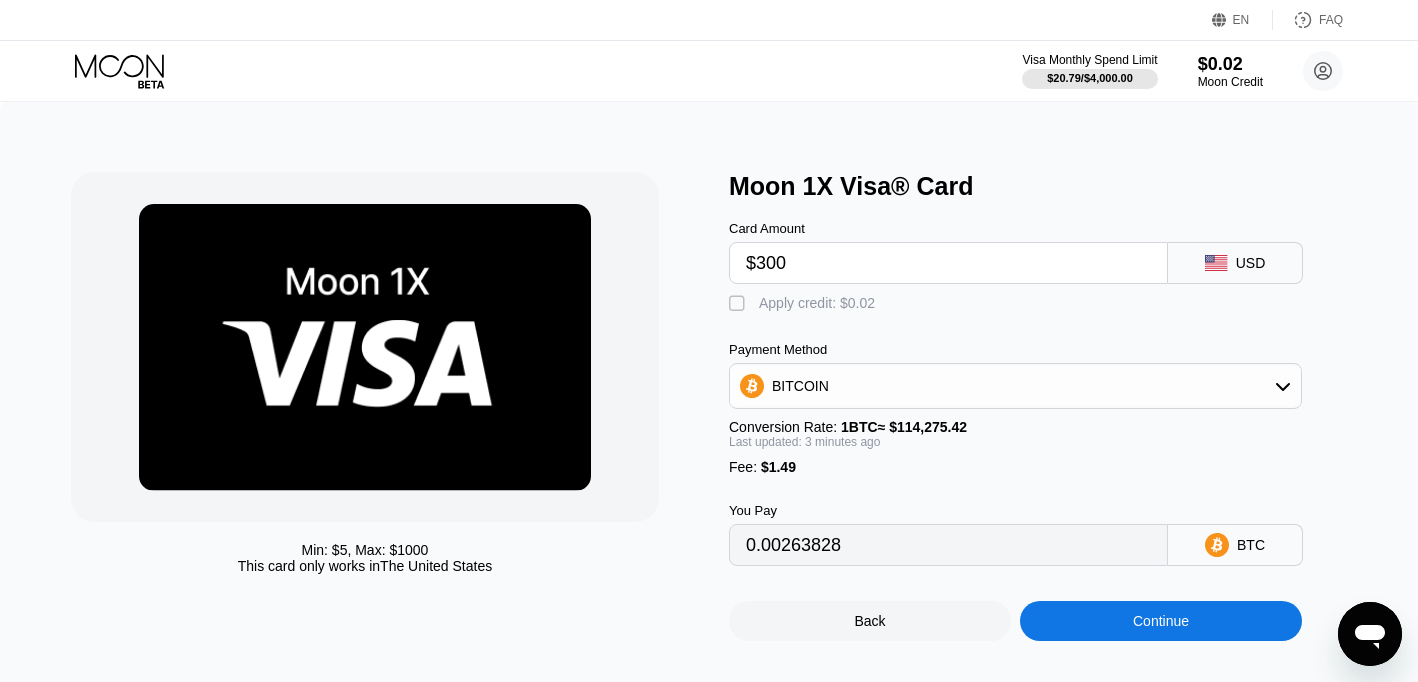 type on "0.00263682" 